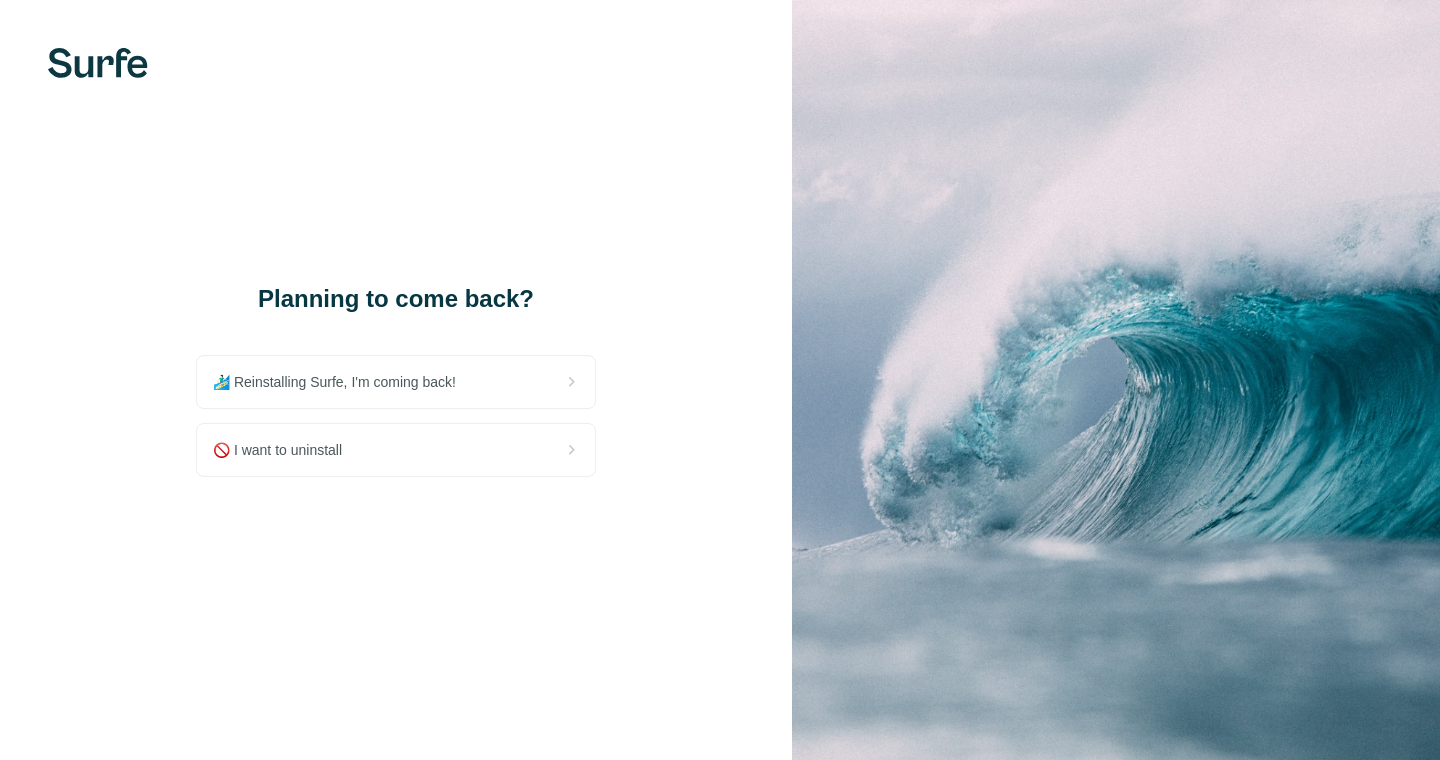 scroll, scrollTop: 0, scrollLeft: 0, axis: both 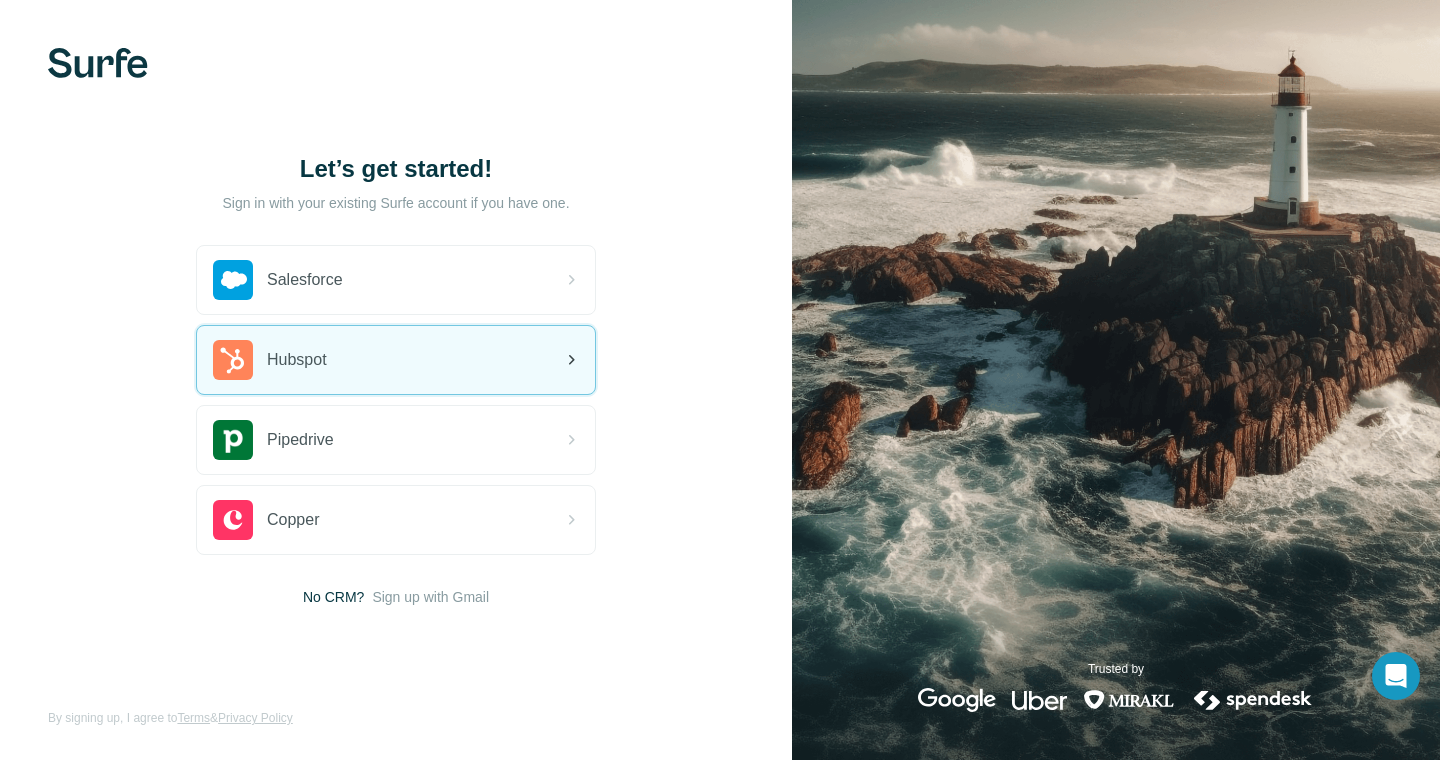 click on "Hubspot" at bounding box center [396, 360] 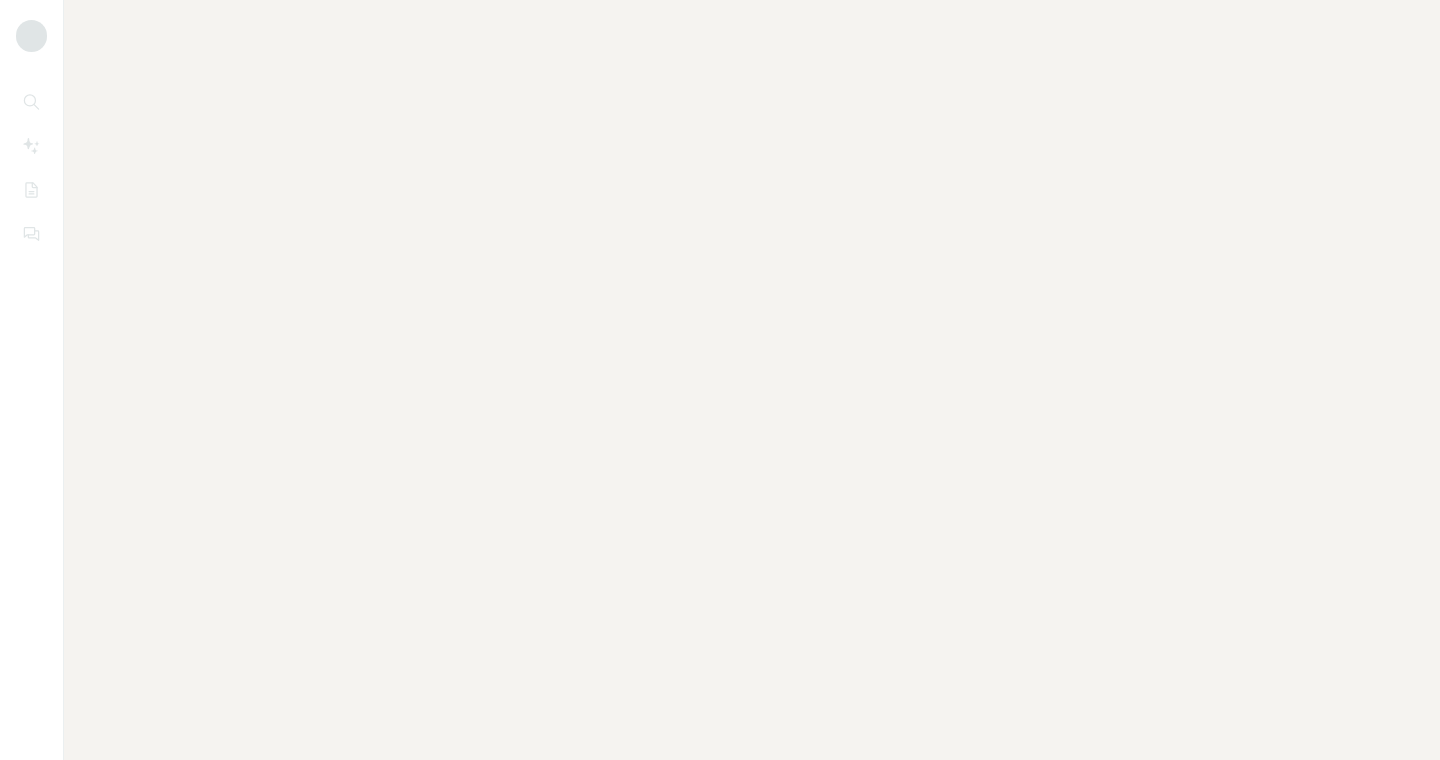 scroll, scrollTop: 0, scrollLeft: 0, axis: both 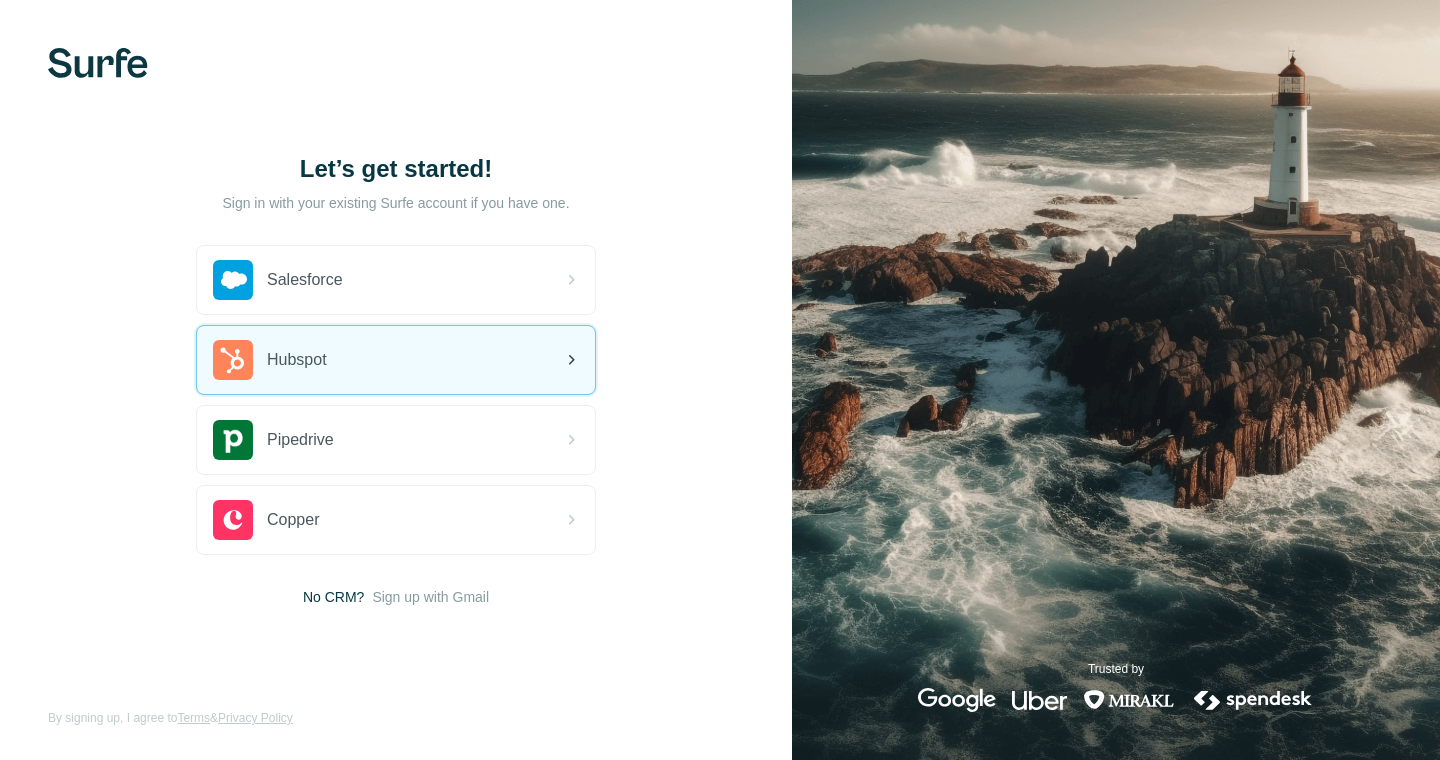click on "Hubspot" at bounding box center [396, 360] 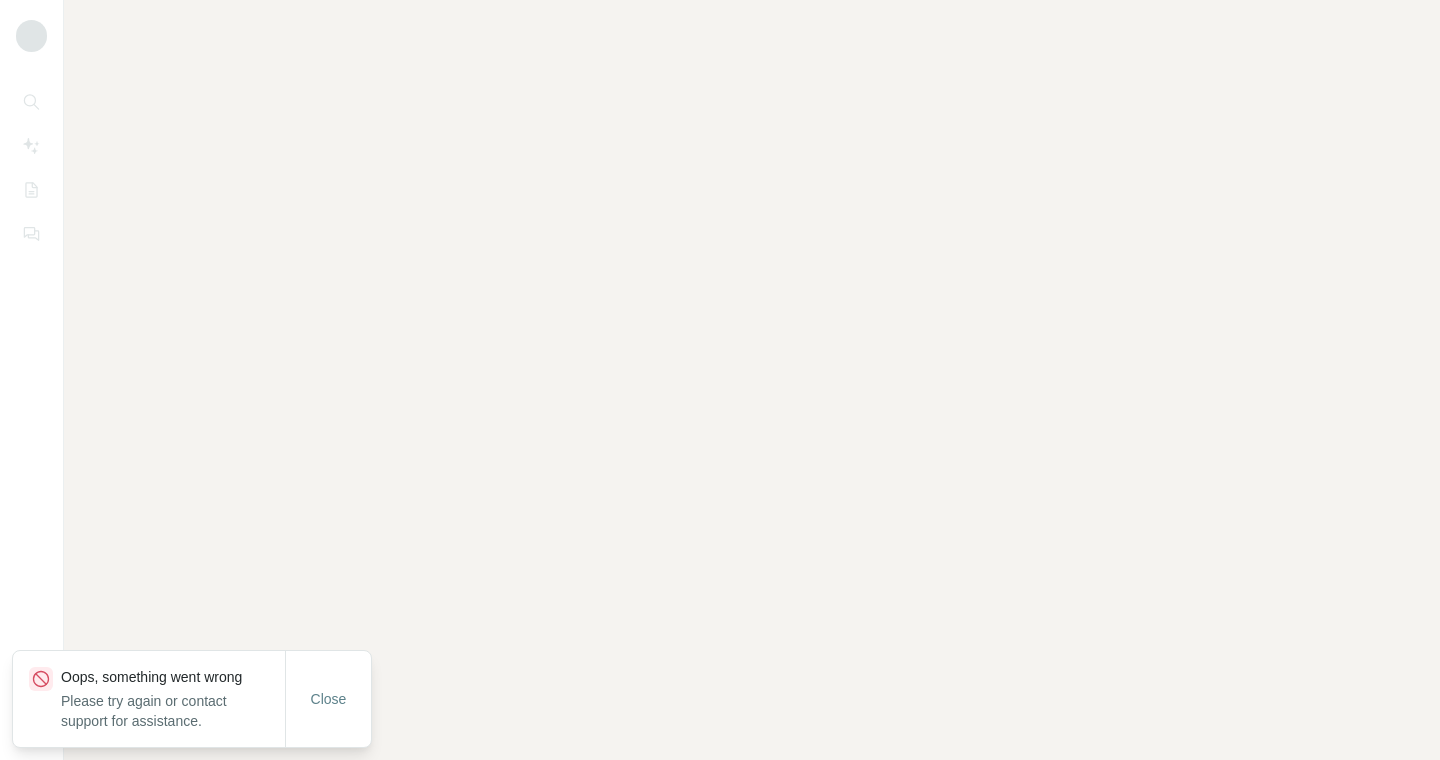 scroll, scrollTop: 0, scrollLeft: 0, axis: both 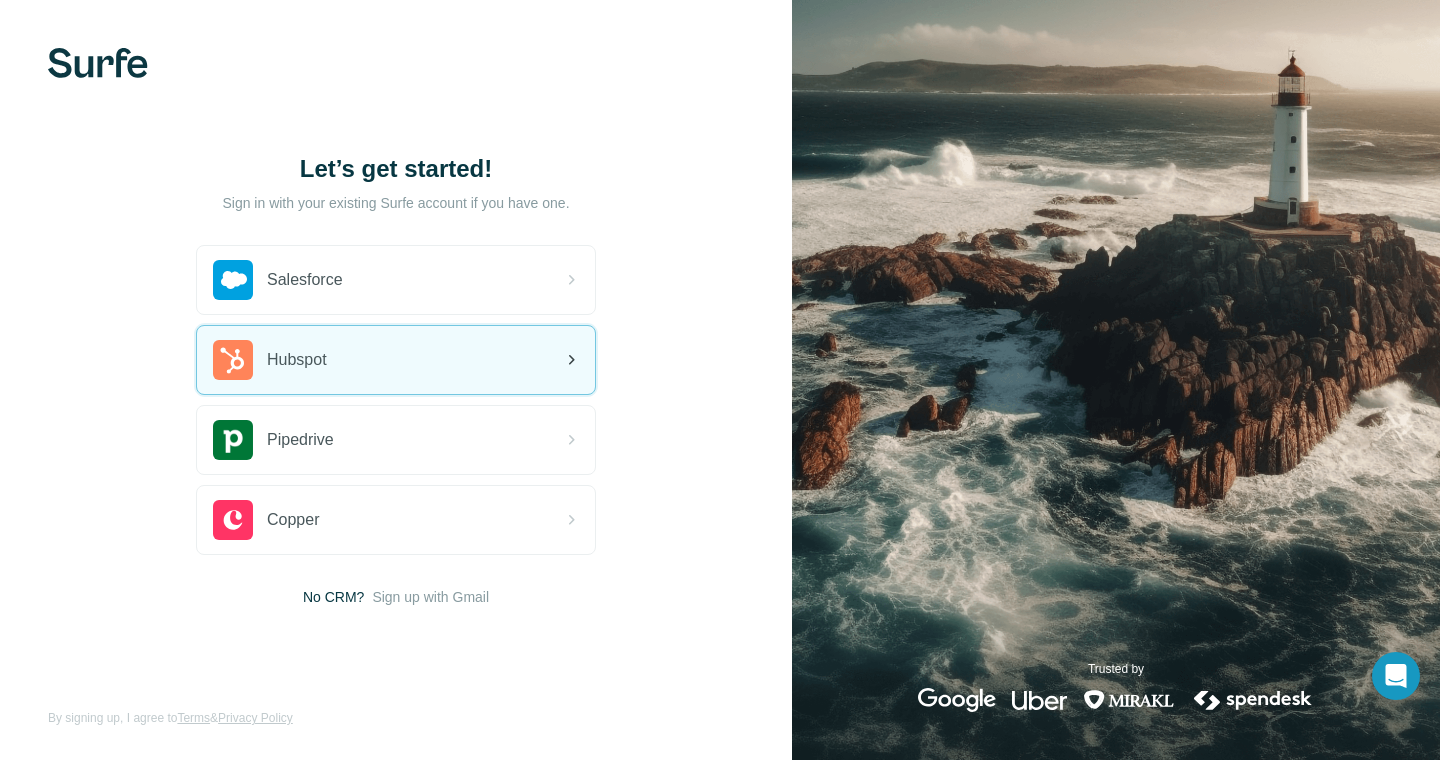 click on "Hubspot" at bounding box center (396, 360) 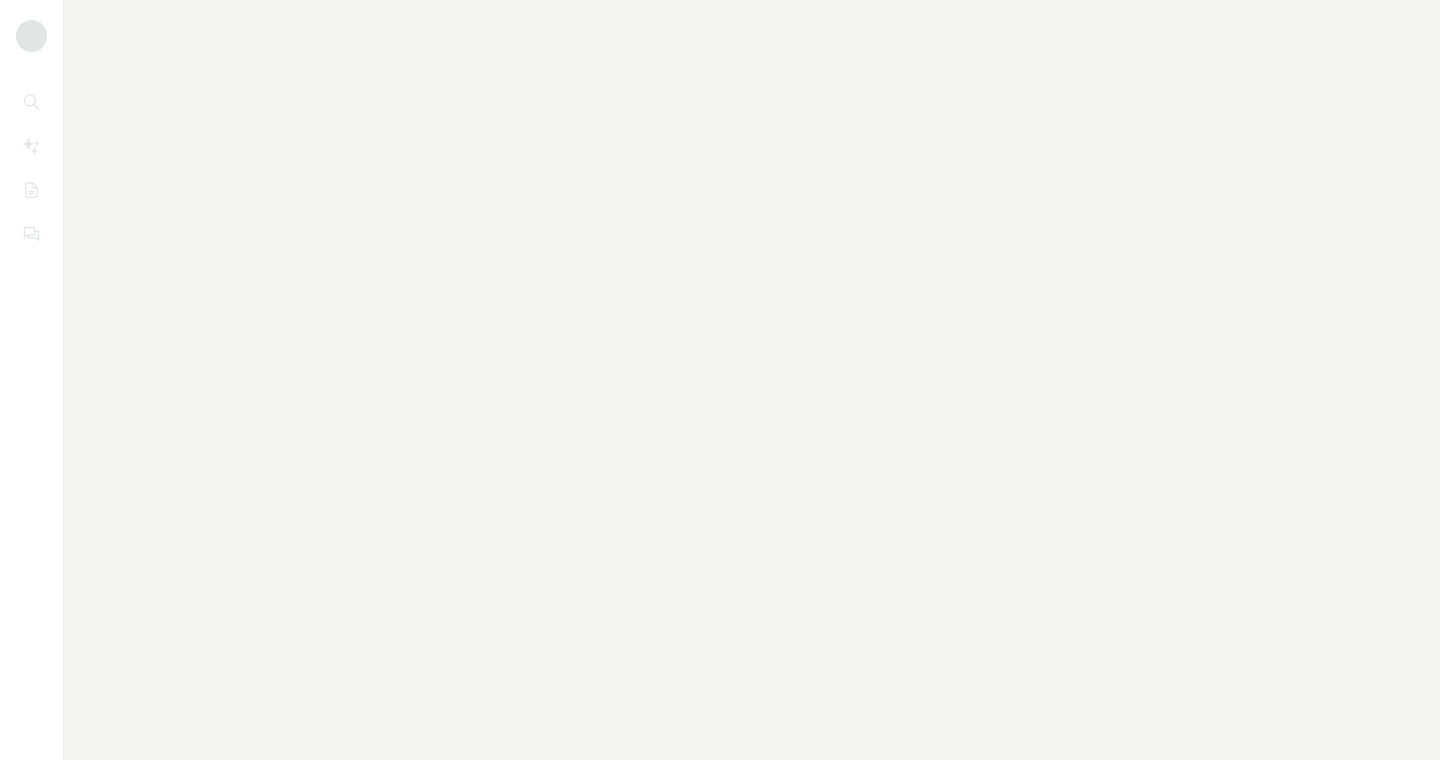 scroll, scrollTop: 0, scrollLeft: 0, axis: both 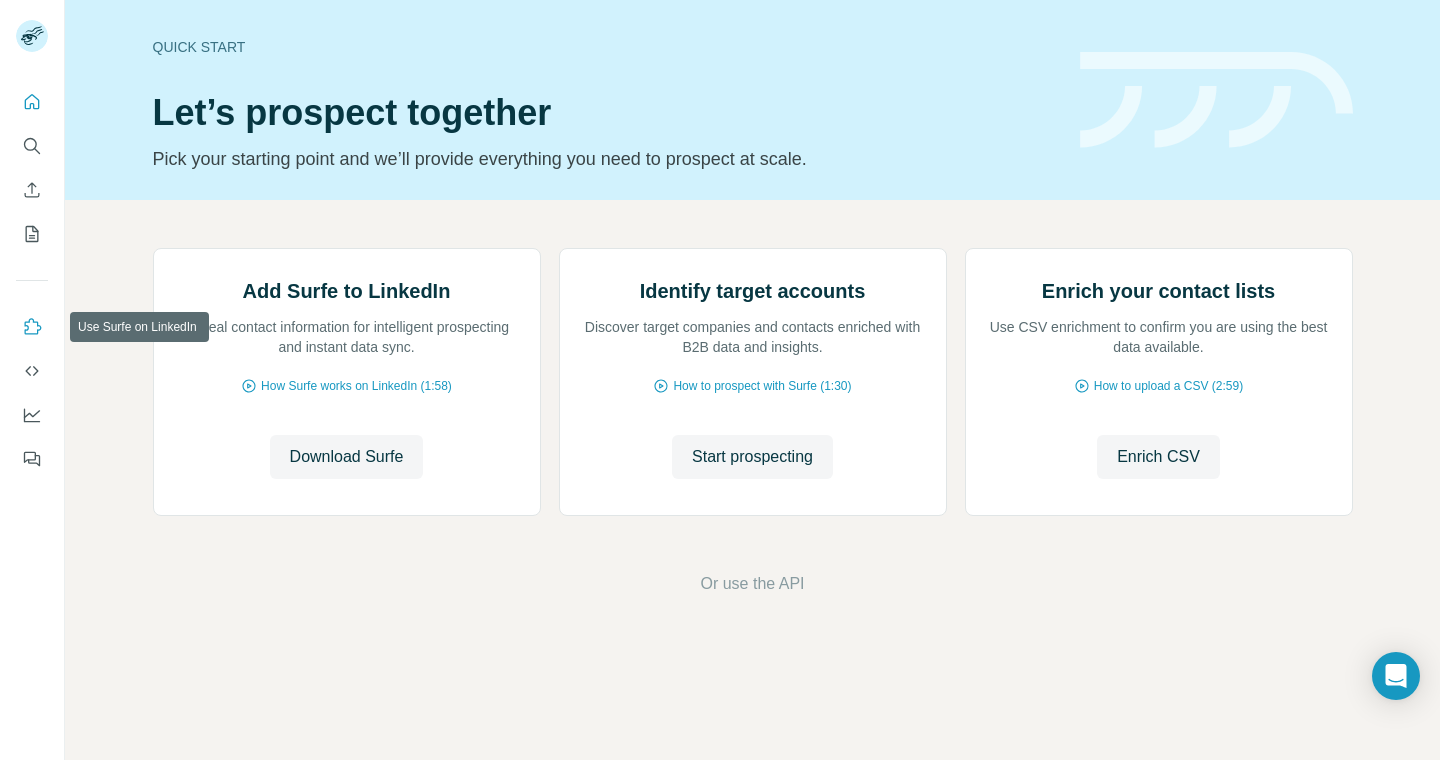 click 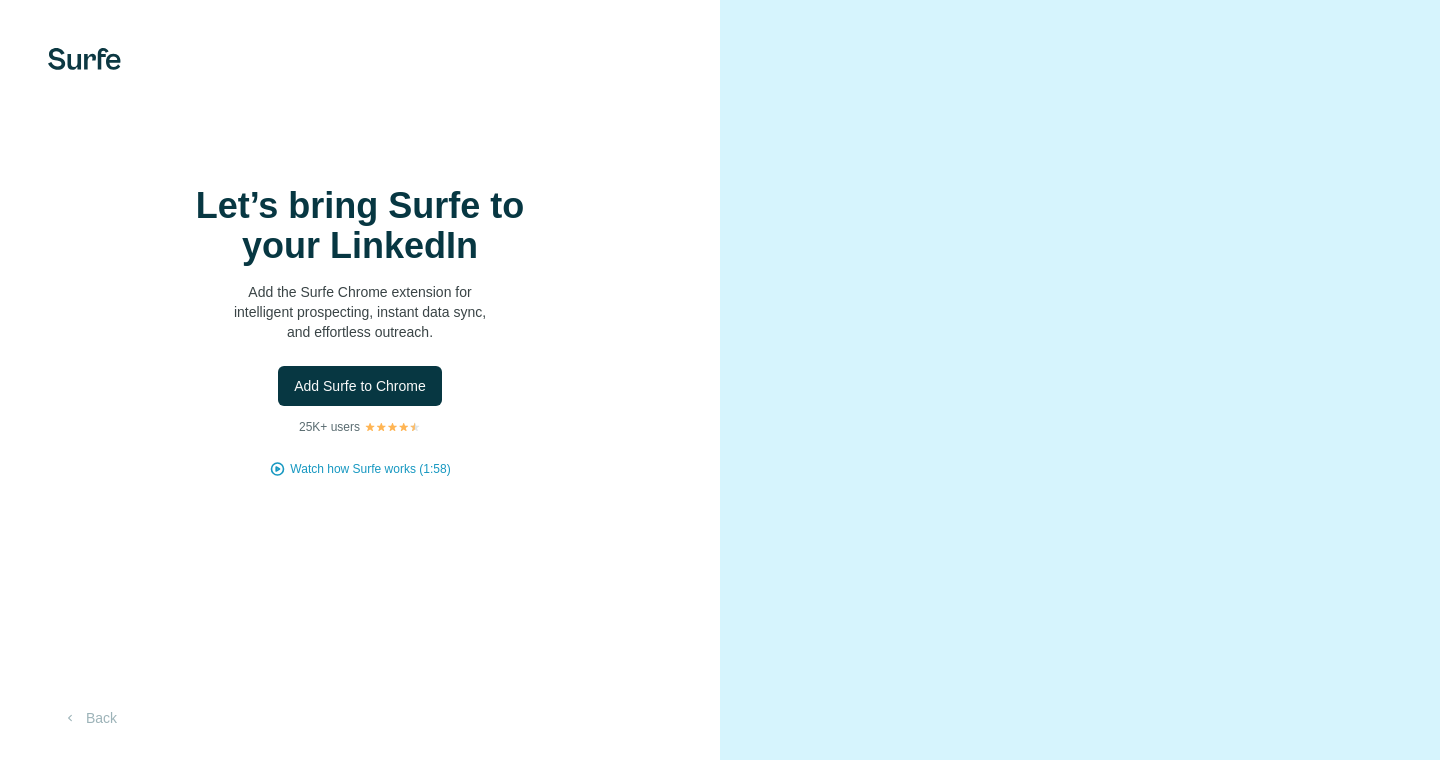 scroll, scrollTop: 0, scrollLeft: 0, axis: both 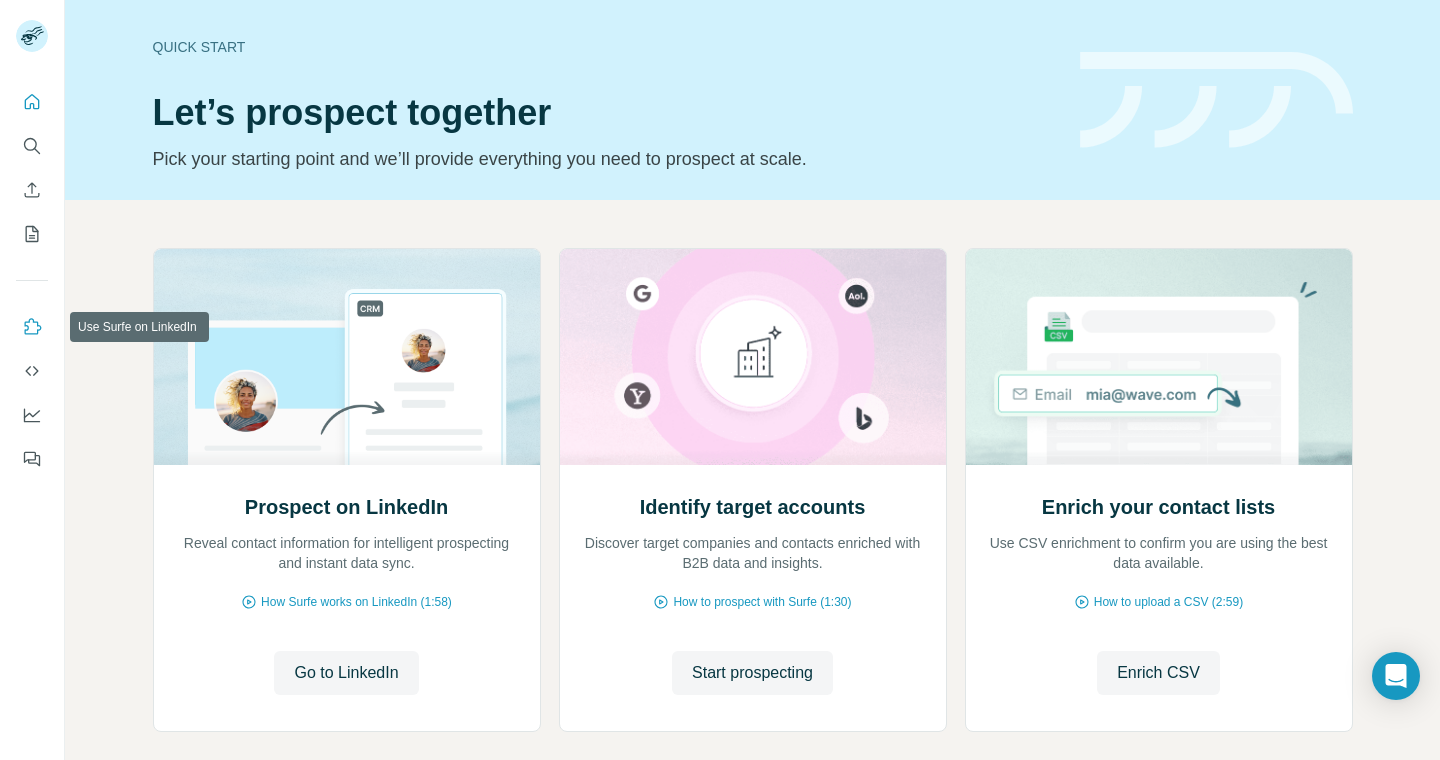 click 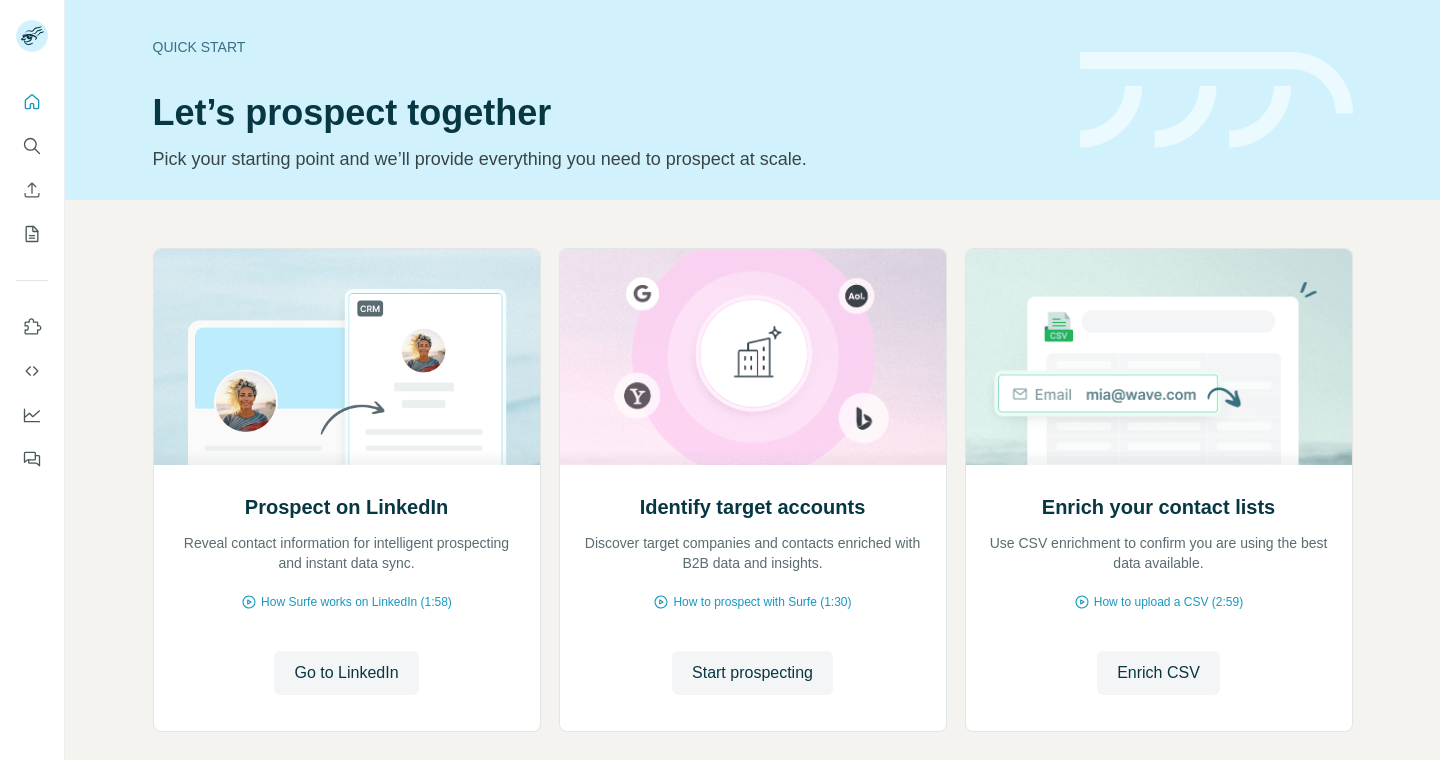 scroll, scrollTop: 0, scrollLeft: 0, axis: both 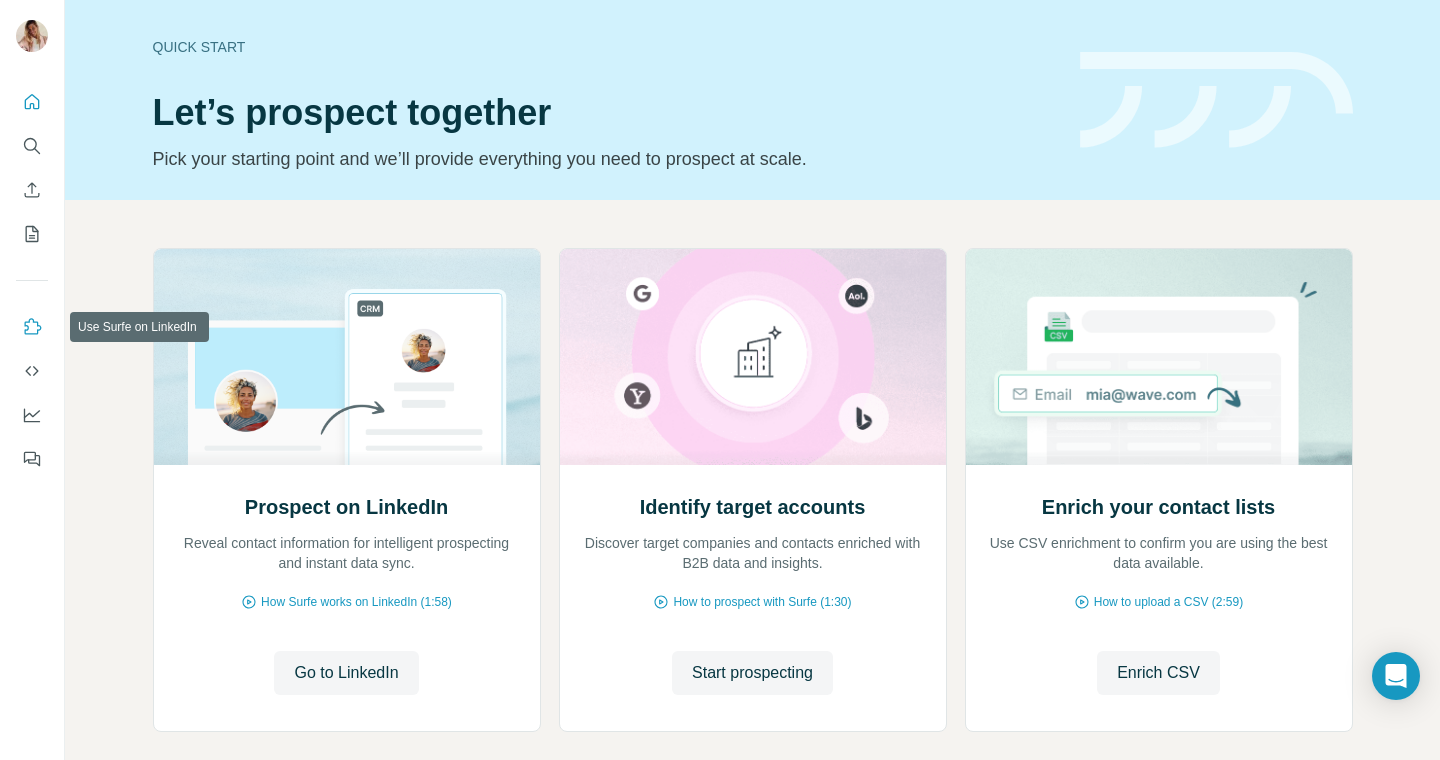 click 